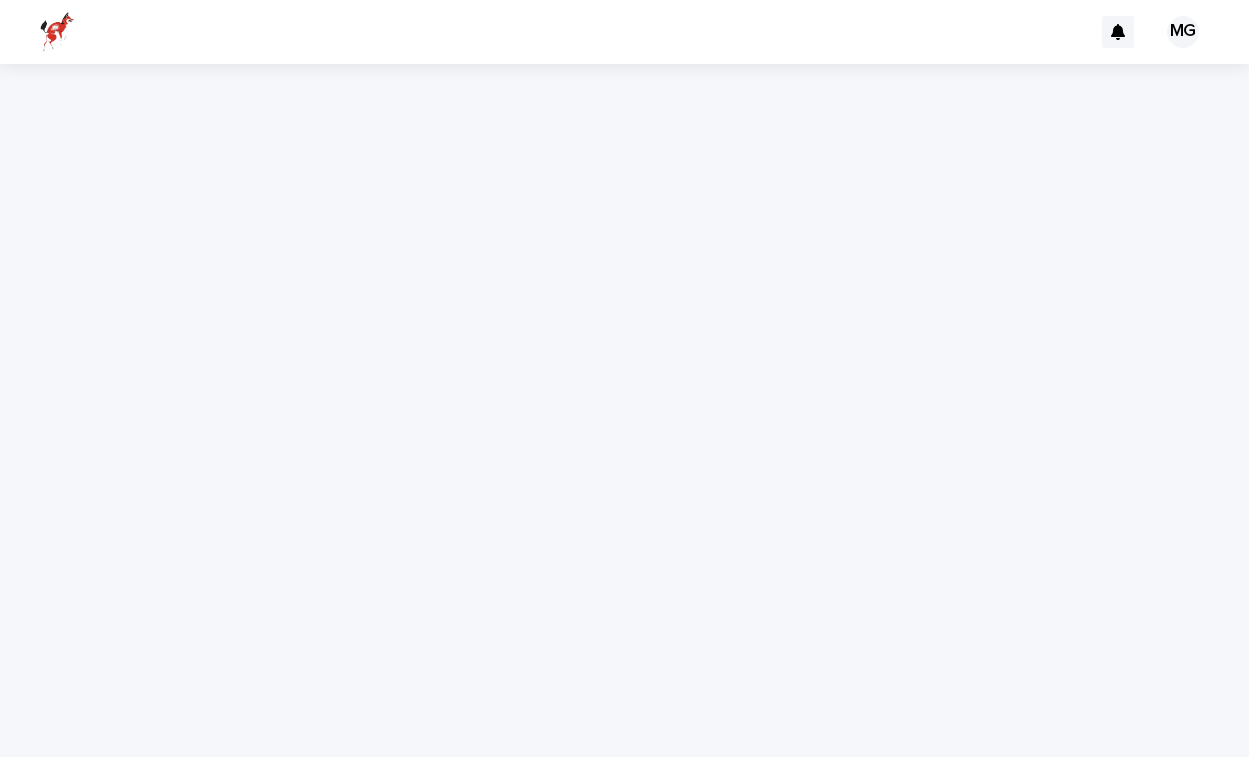 scroll, scrollTop: 0, scrollLeft: 0, axis: both 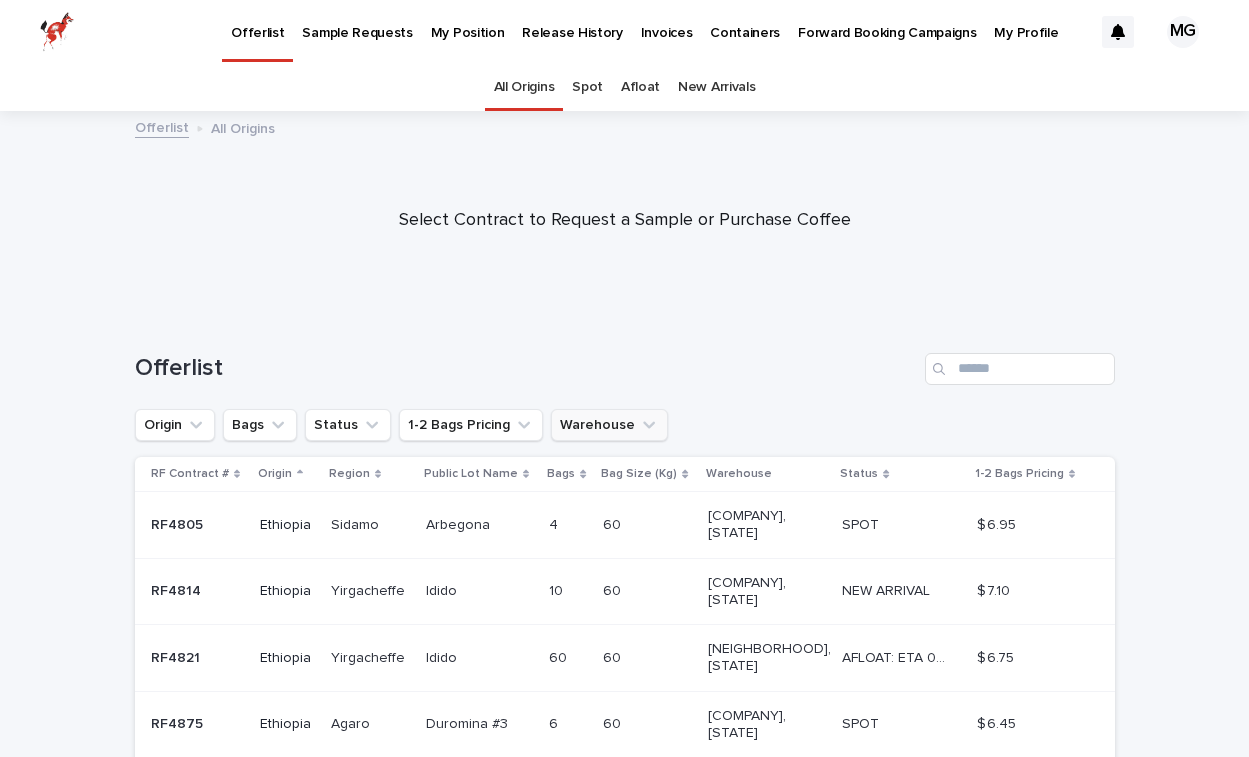 click on "Warehouse" at bounding box center (609, 425) 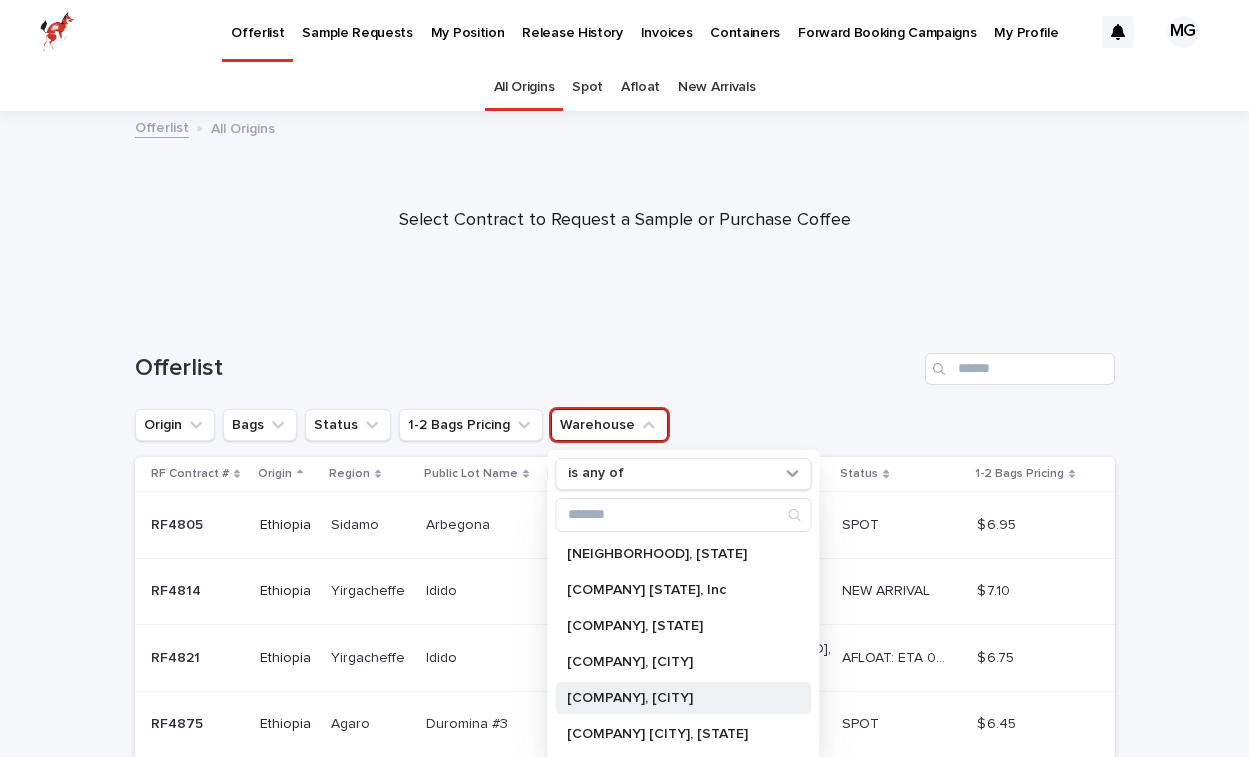 click on "[COMPANY], [CITY]" at bounding box center (673, 698) 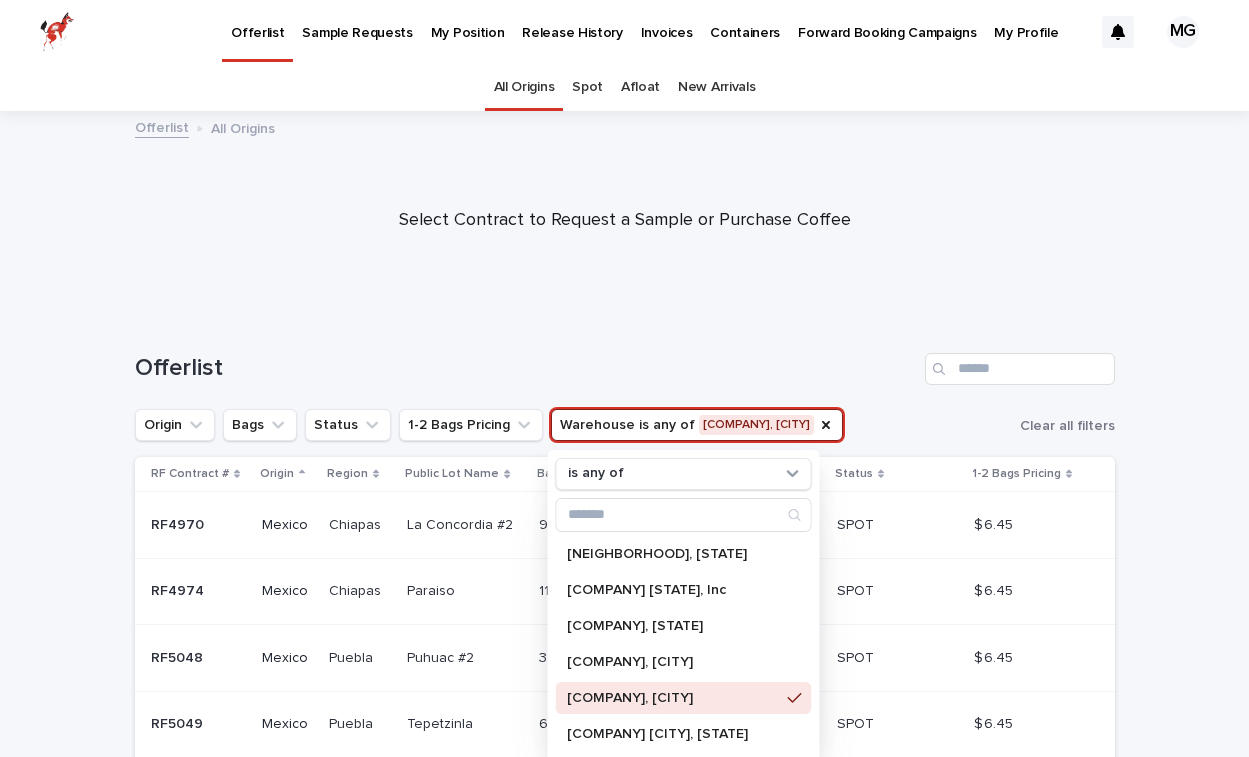 click at bounding box center [624, 212] 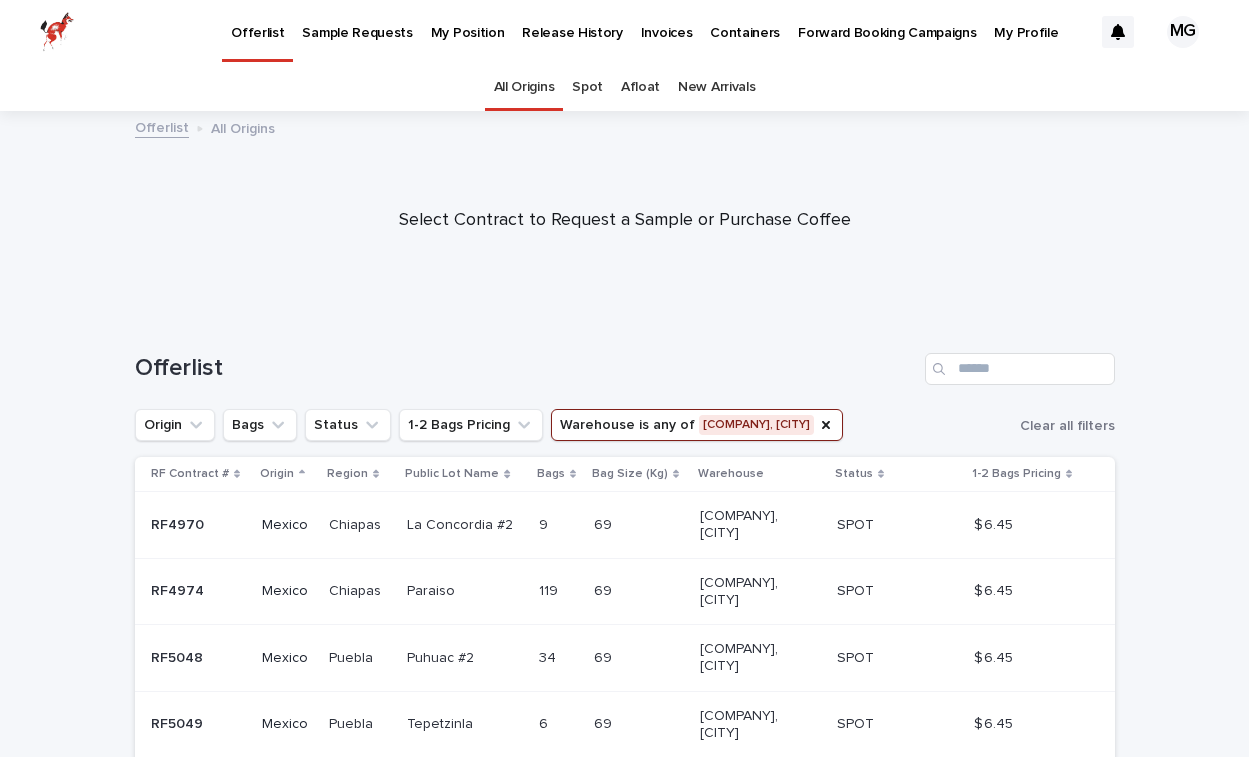 scroll, scrollTop: 0, scrollLeft: 0, axis: both 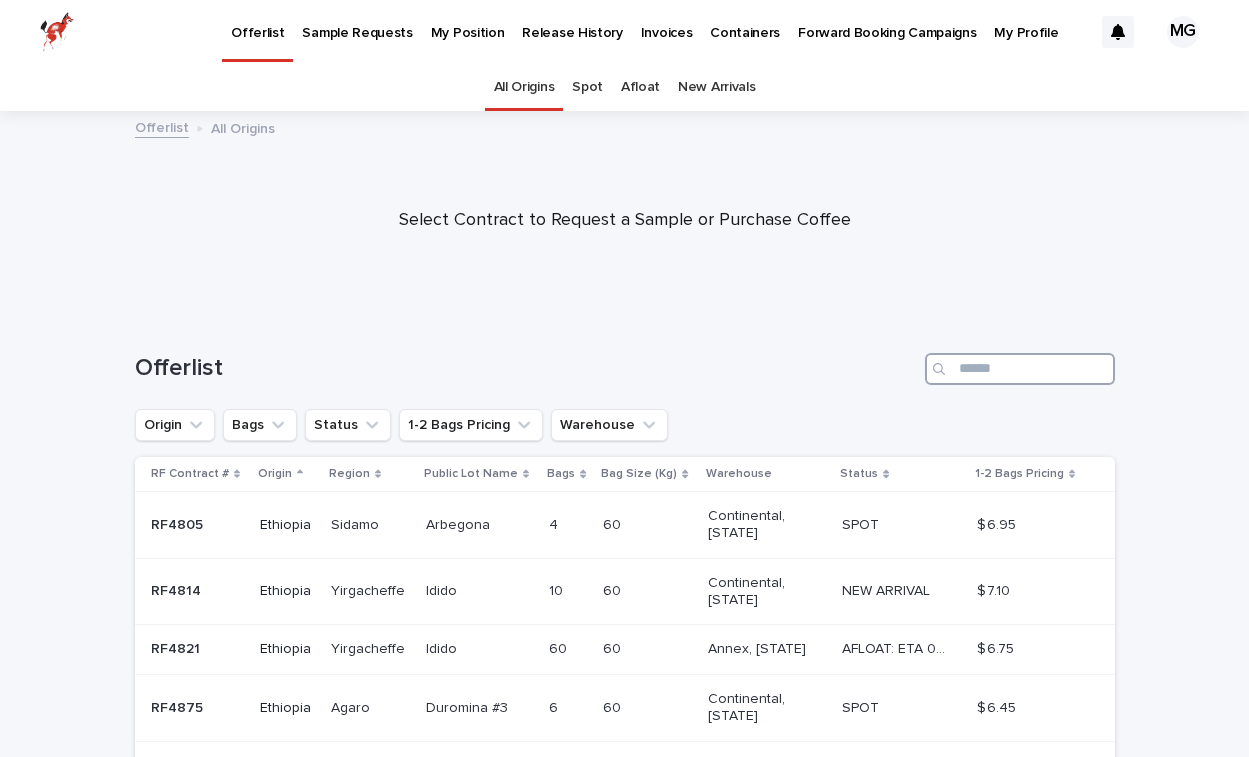 click at bounding box center (1020, 369) 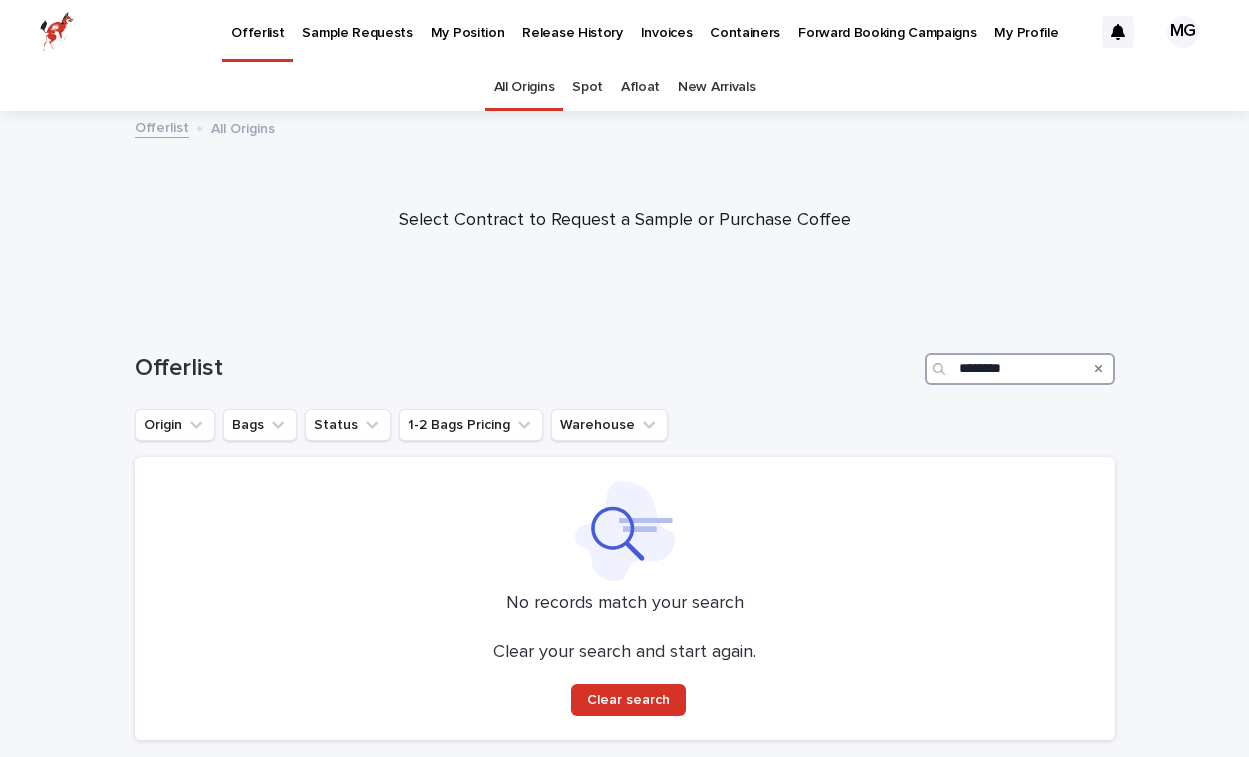 type on "********" 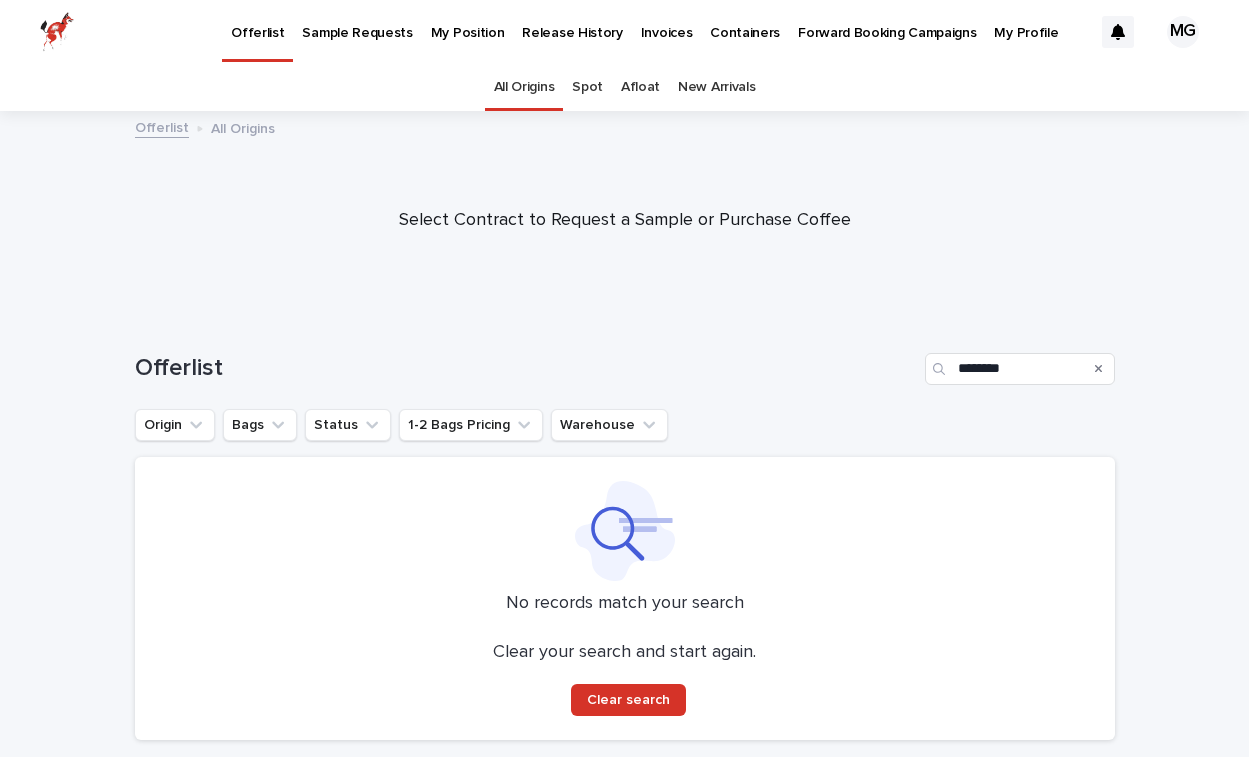 click on "My Position" at bounding box center (468, 21) 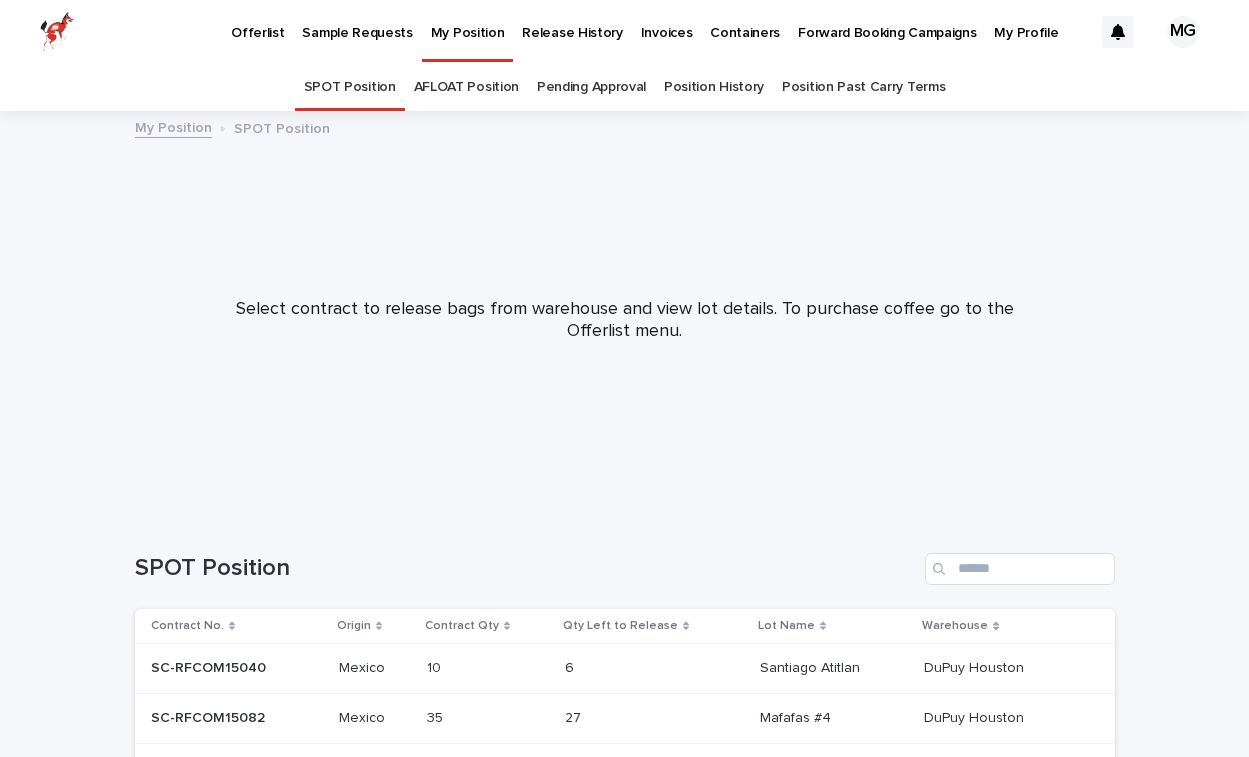 click on "Release History" at bounding box center [572, 21] 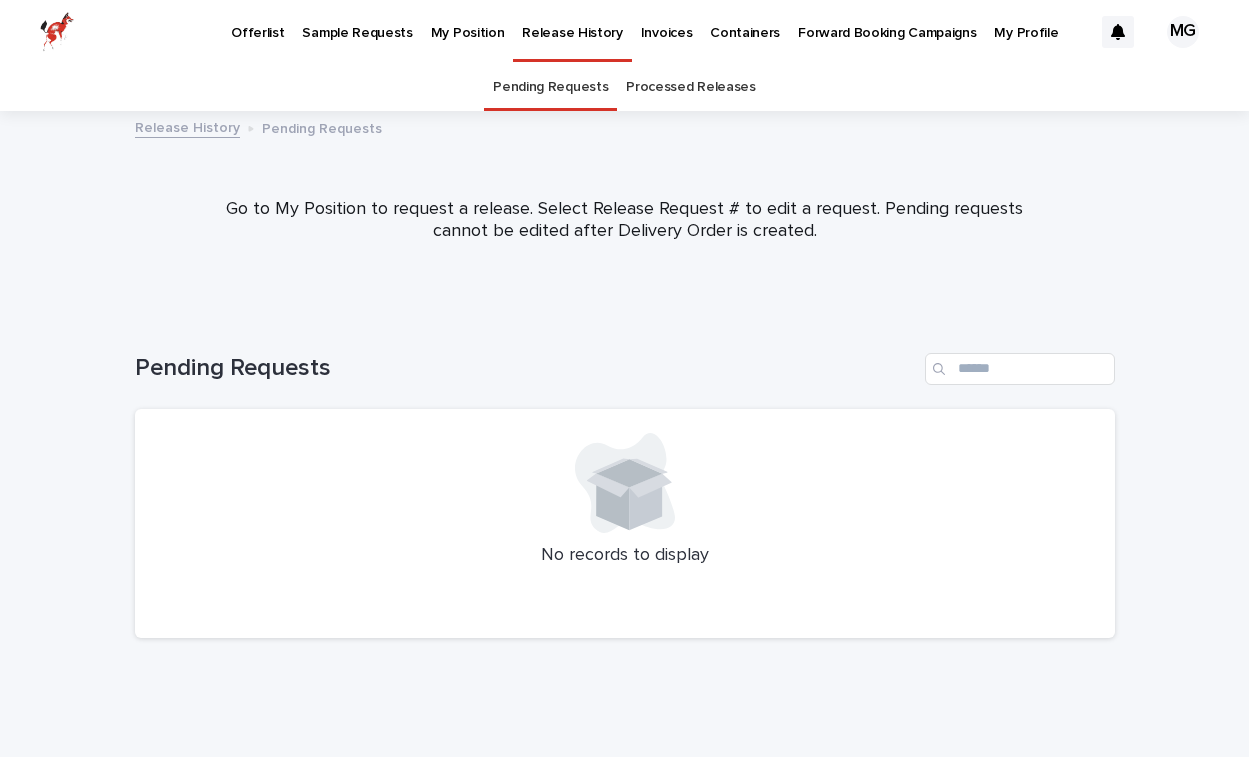 click on "Processed Releases" at bounding box center [690, 87] 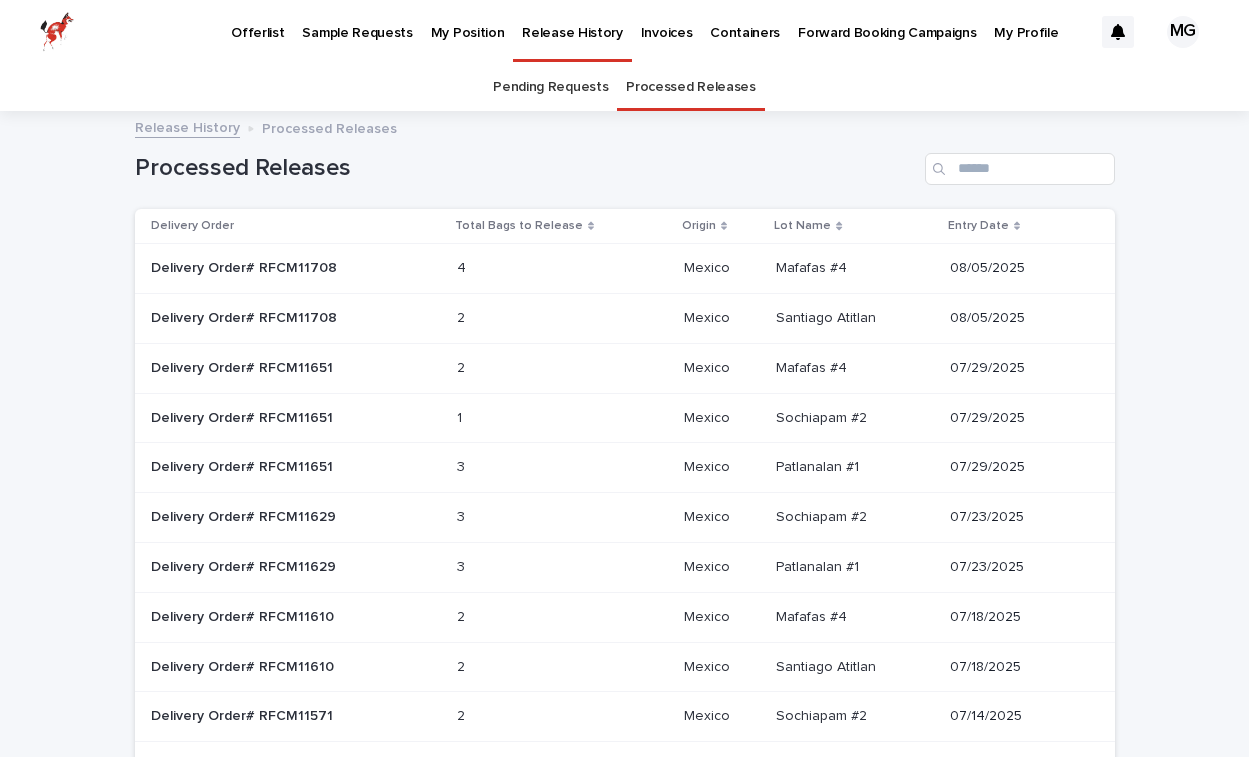 click on "Delivery Order Total Bags to Release Origin Lot Name Entry Date Delivery Order# RFCM11708   4 4   [COUNTRY] [COUNTRY]   Mafafas #4 Mafafas #4   [DATE] Delivery Order# RFCM11708   2 2   [COUNTRY] [COUNTRY]   Santiago Atitlan Santiago Atitlan   [DATE] Delivery Order# RFCM11651   2 2   [COUNTRY] [COUNTRY]   Mafafas #4 Mafafas #4   [DATE] Delivery Order# RFCM11651   1 1   [COUNTRY] [COUNTRY]   Sochiapam #2 Sochiapam #2   [DATE] Delivery Order# RFCM11651   3 3   [COUNTRY] [COUNTRY]   Patlanalan #1 Patlanalan #1   [DATE] Delivery Order# RFCM11629   3 3   [COUNTRY] [COUNTRY]   Sochiapam #2 Sochiapam #2   [DATE] Delivery Order# RFCM11629   3 3   [COUNTRY] [COUNTRY]   Patlanalan #1 Patlanalan #1   [DATE] Delivery Order# RFCM11610   2 2   [COUNTRY] [COUNTRY]   Mafafas #4 Mafafas #4   [DATE] Delivery Order# RFCM11610   2 2   [COUNTRY] [COUNTRY]   Santiago Atitlan Santiago Atitlan   [DATE] Delivery Order# RFCM11571   2 2   [COUNTRY] [COUNTRY]   Sochiapam #2 Sochiapam #2   [DATE]" at bounding box center (625, 475) 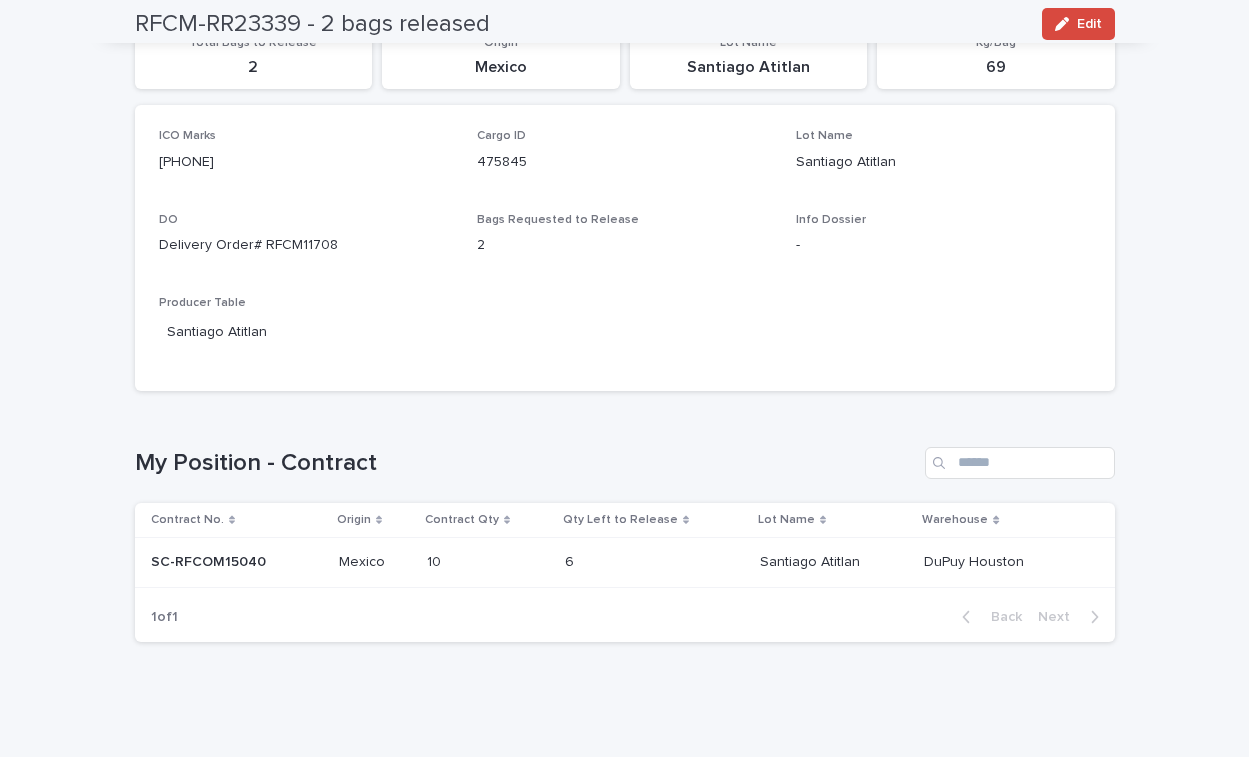 scroll, scrollTop: 234, scrollLeft: 0, axis: vertical 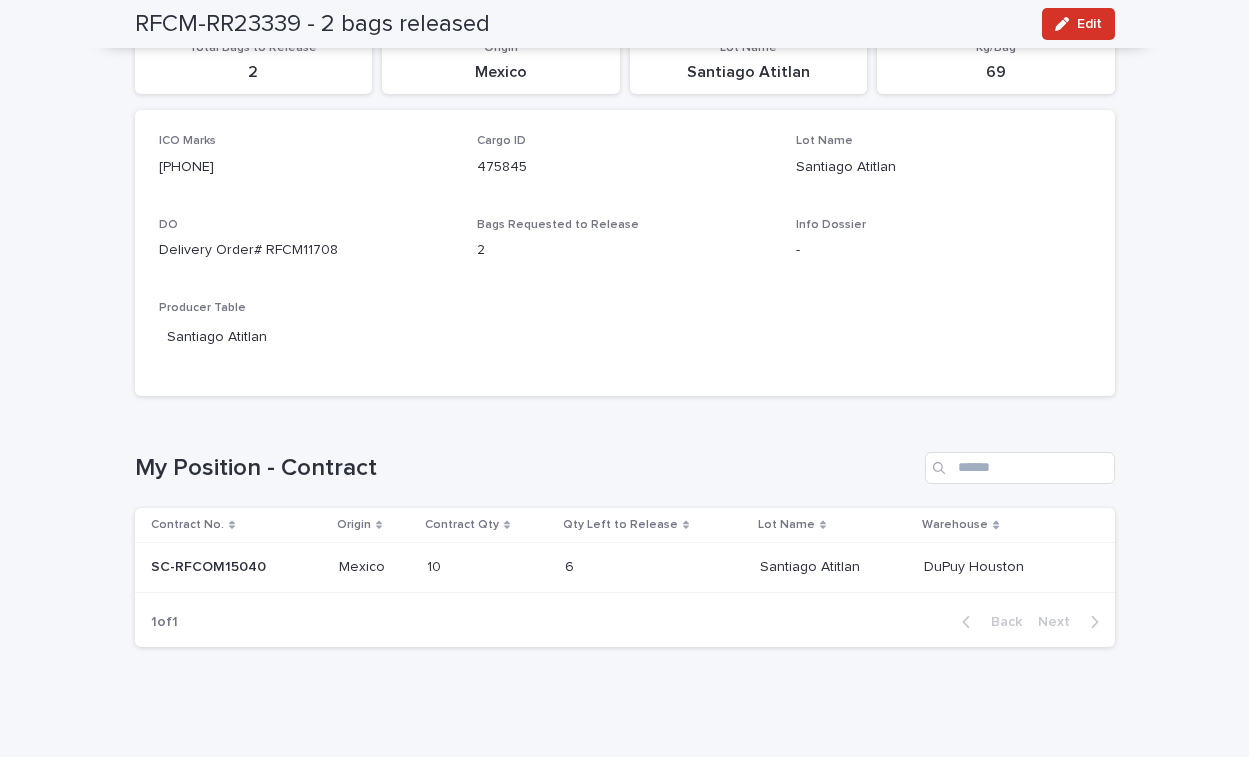 click on "SC-RFCOM15040" at bounding box center [210, 565] 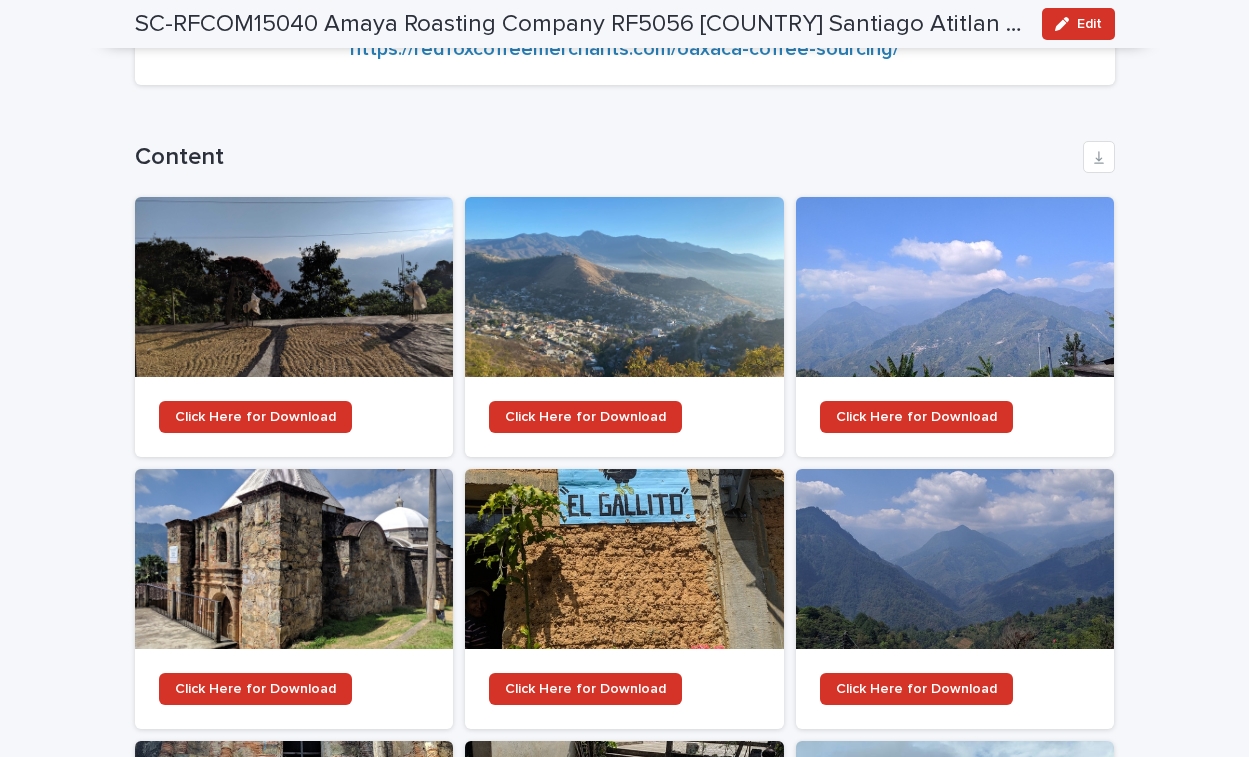 scroll, scrollTop: 2299, scrollLeft: 0, axis: vertical 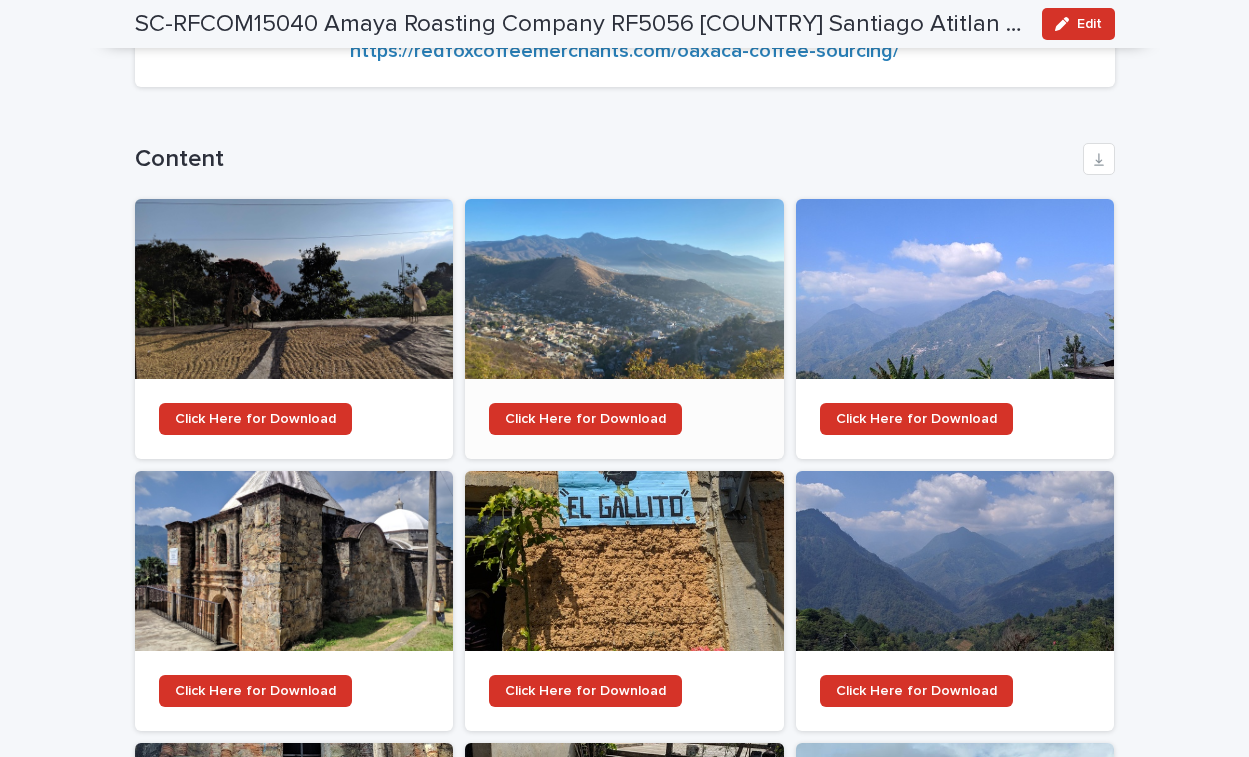 click at bounding box center [624, 289] 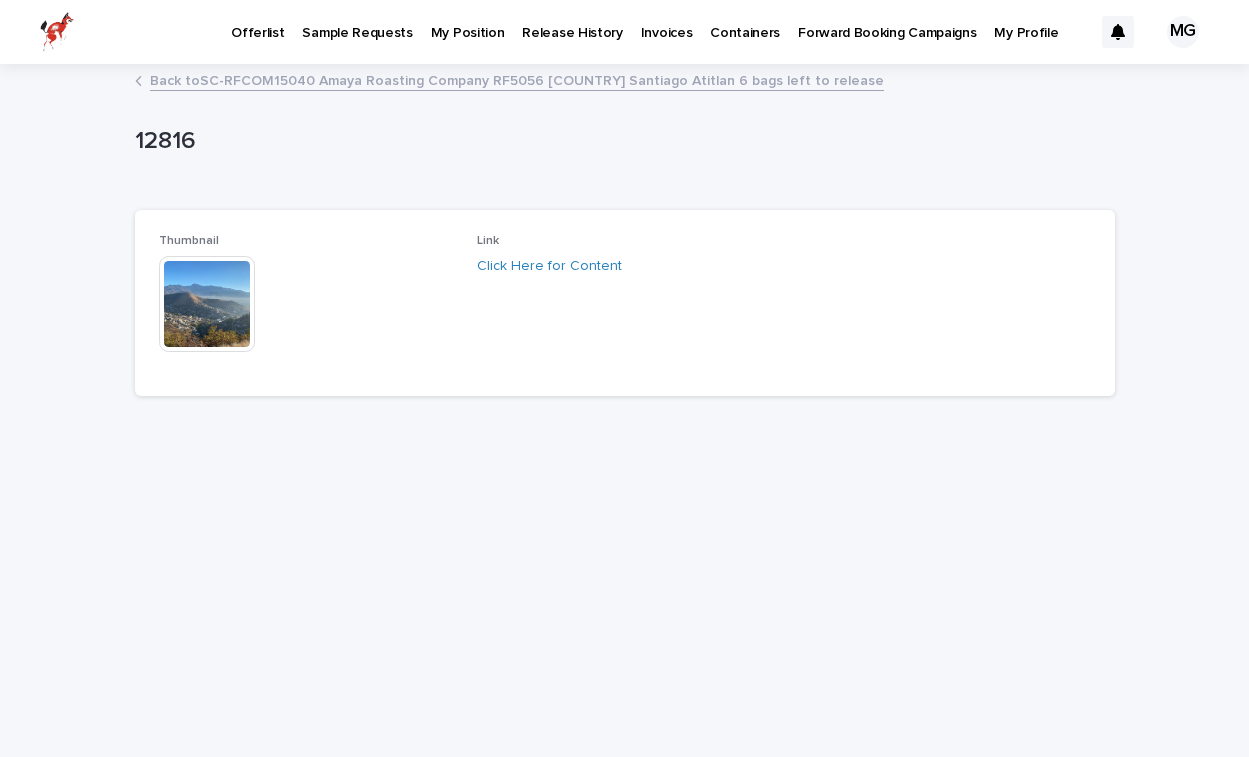 click at bounding box center [207, 304] 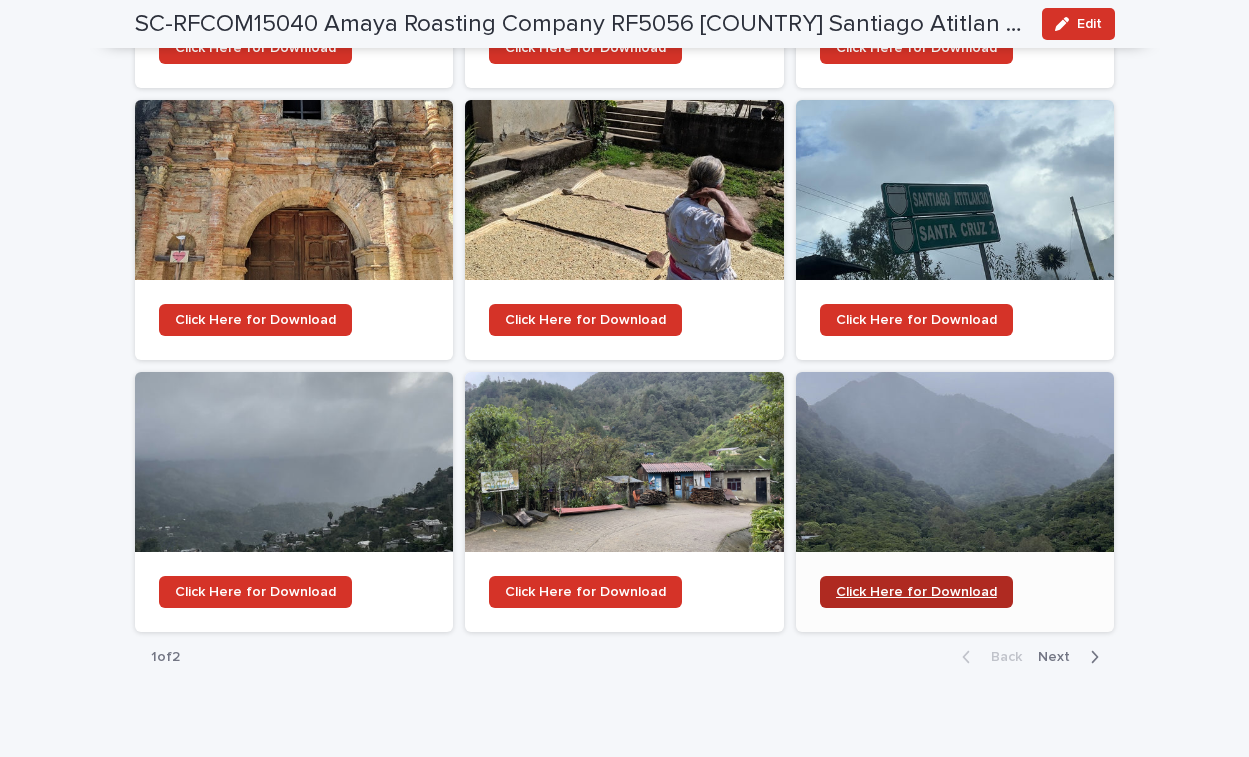 scroll, scrollTop: 2941, scrollLeft: 0, axis: vertical 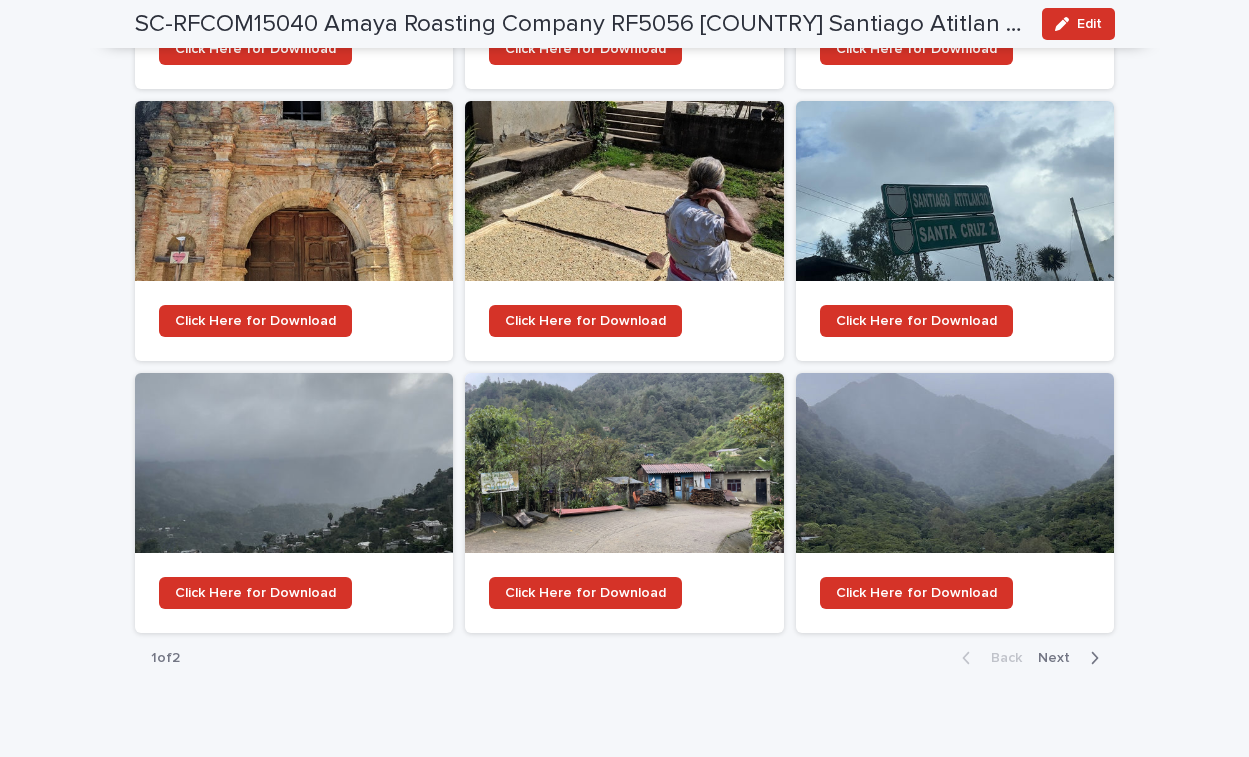 click on "Next" at bounding box center (1060, 658) 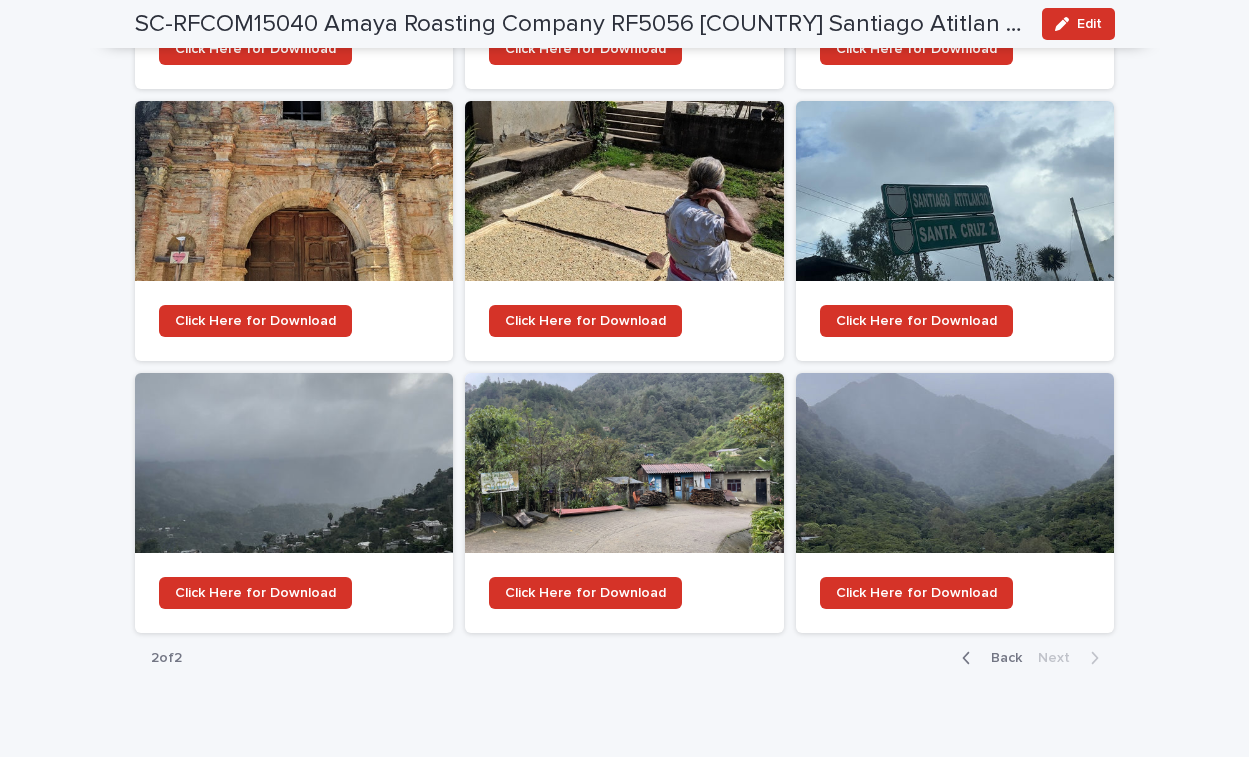 scroll, scrollTop: 2669, scrollLeft: 0, axis: vertical 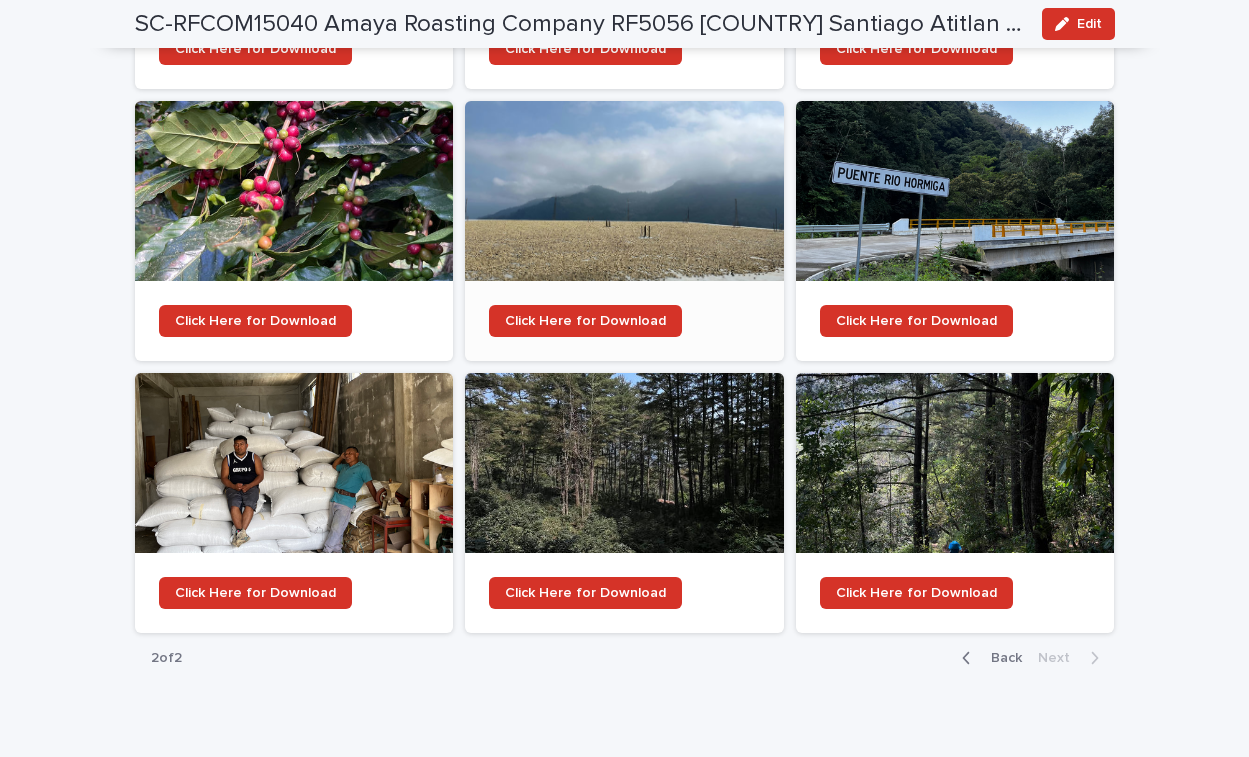 click at bounding box center [624, 191] 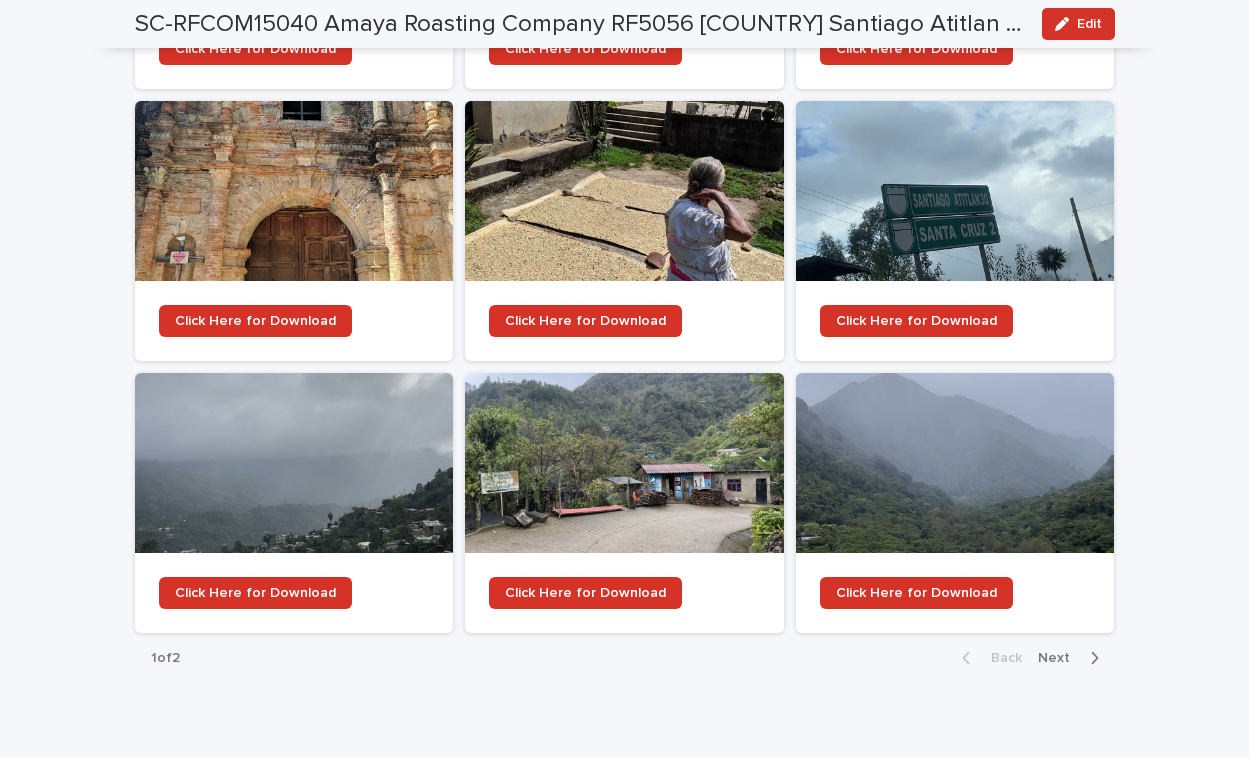 click on "Next" at bounding box center (1060, 658) 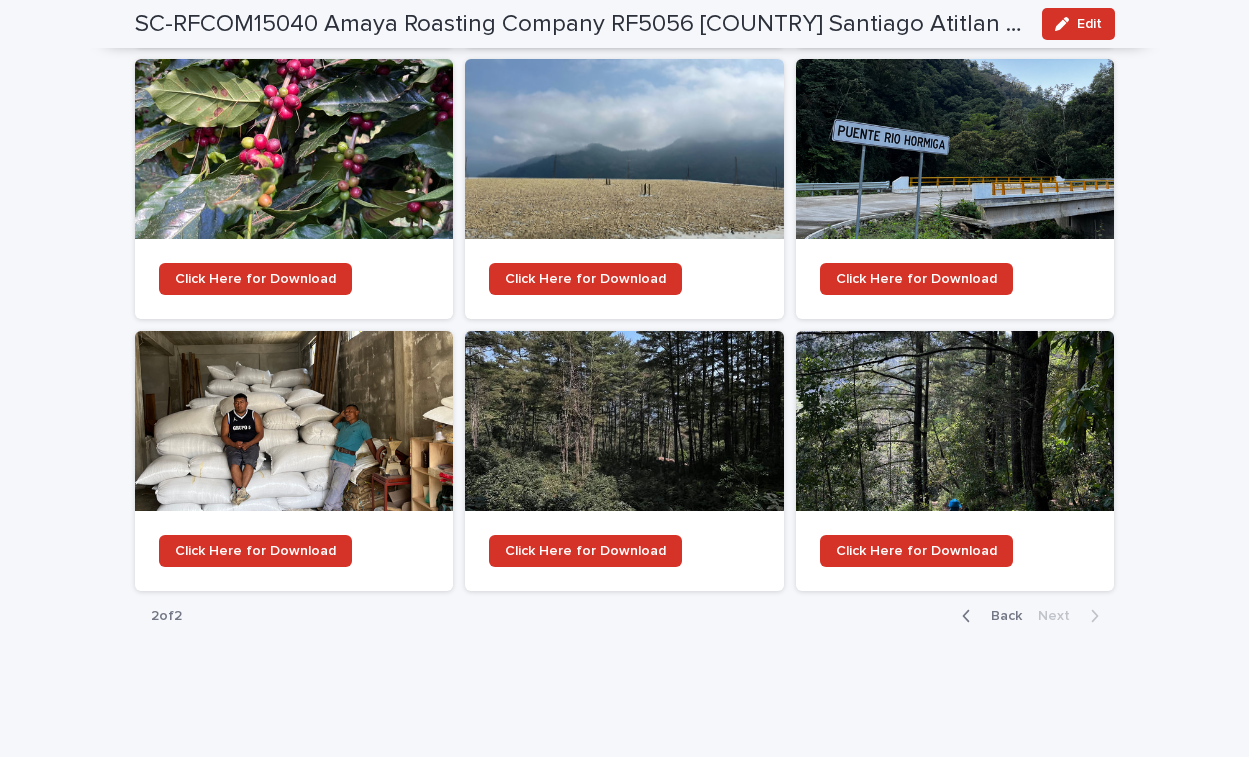 scroll, scrollTop: 2669, scrollLeft: 0, axis: vertical 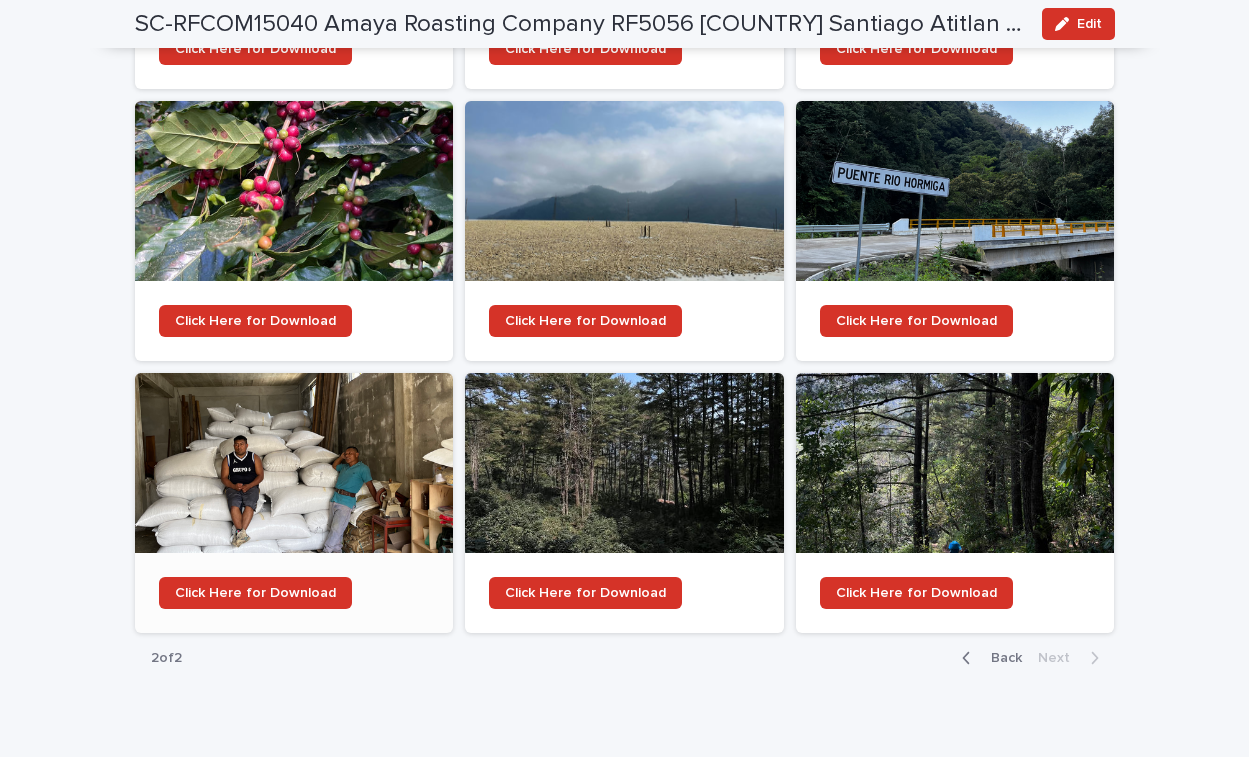 click at bounding box center (294, 463) 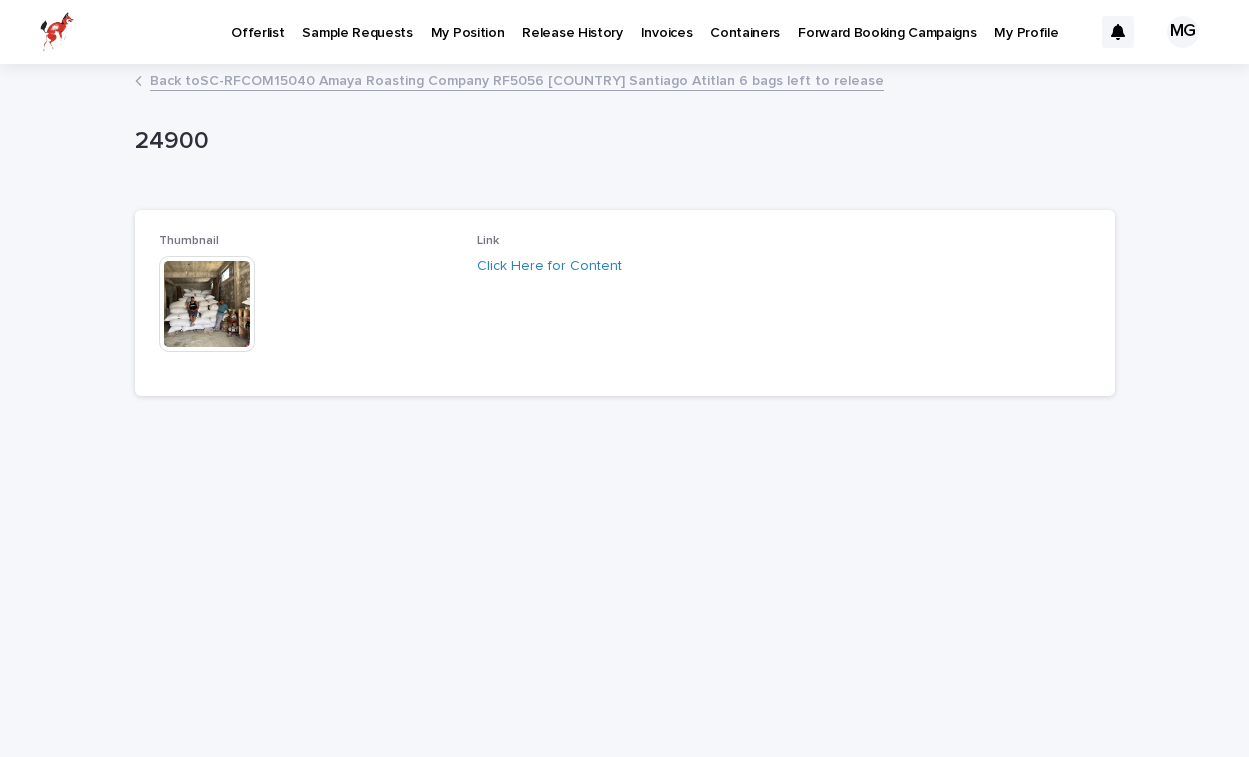 click at bounding box center [207, 304] 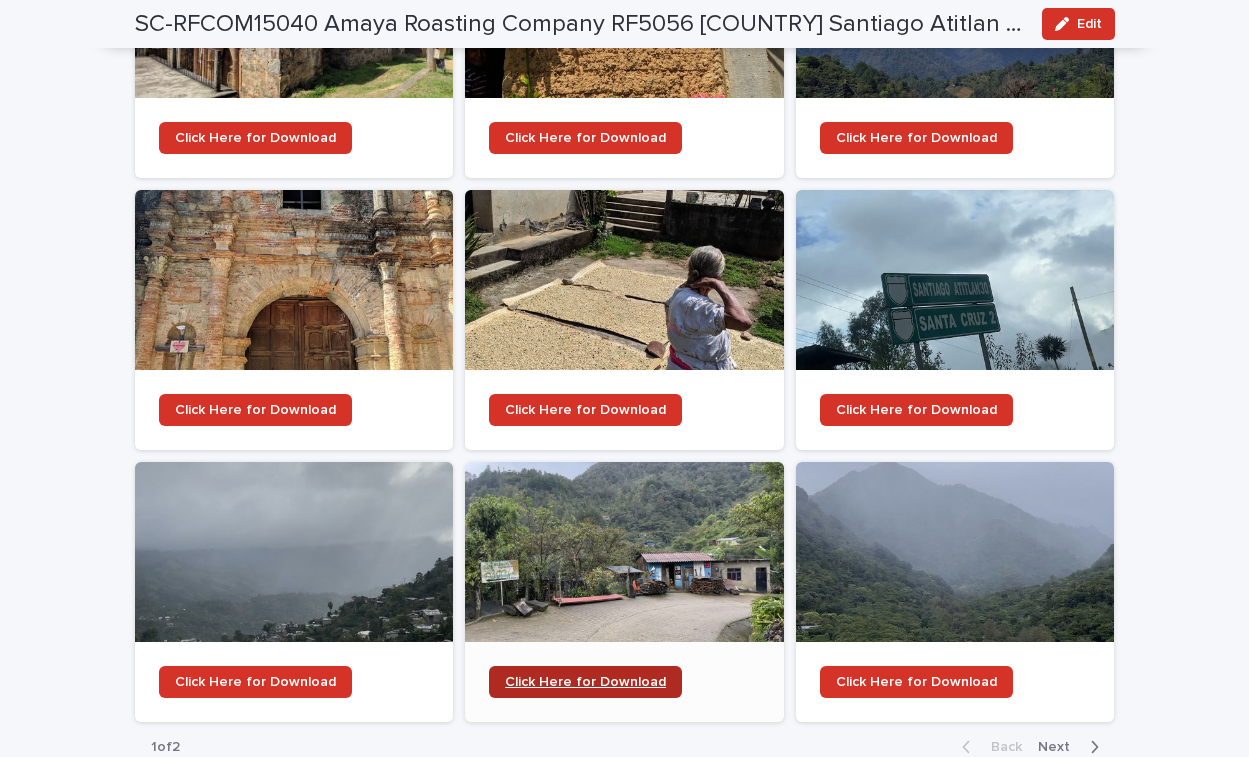 scroll, scrollTop: 2844, scrollLeft: 0, axis: vertical 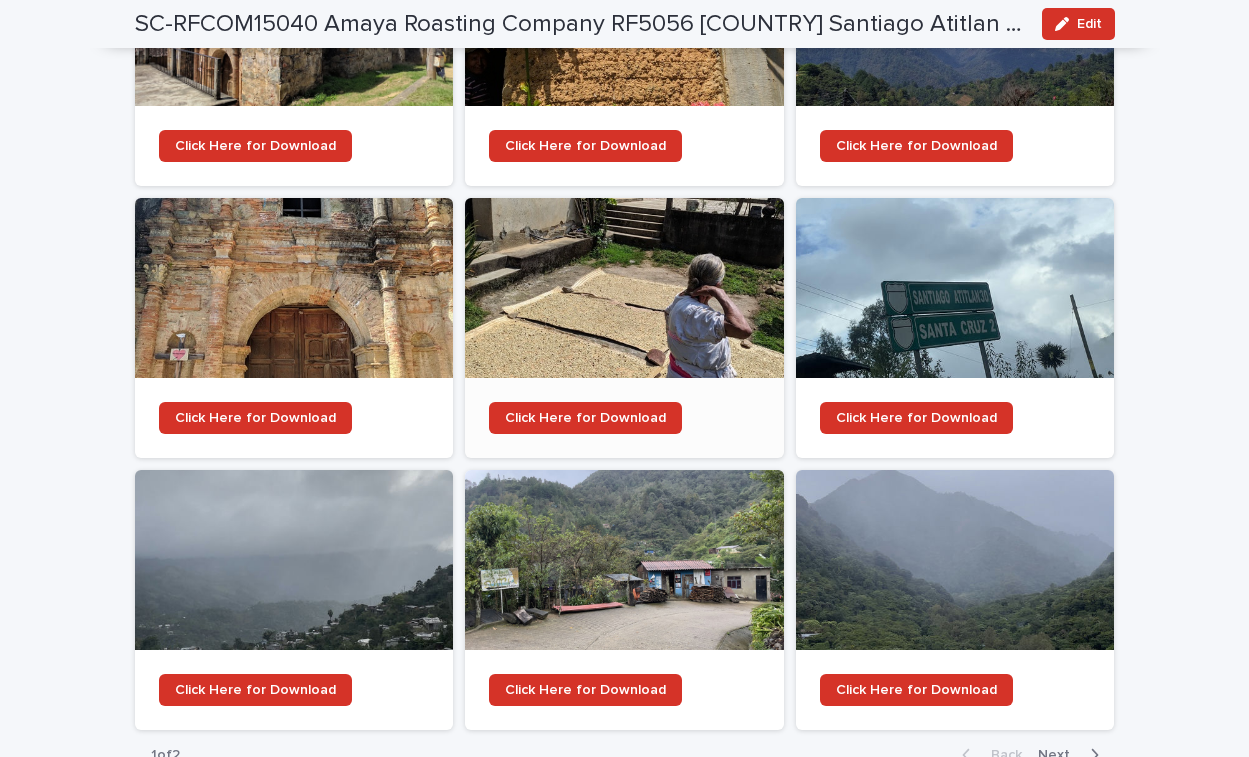 click at bounding box center (624, 288) 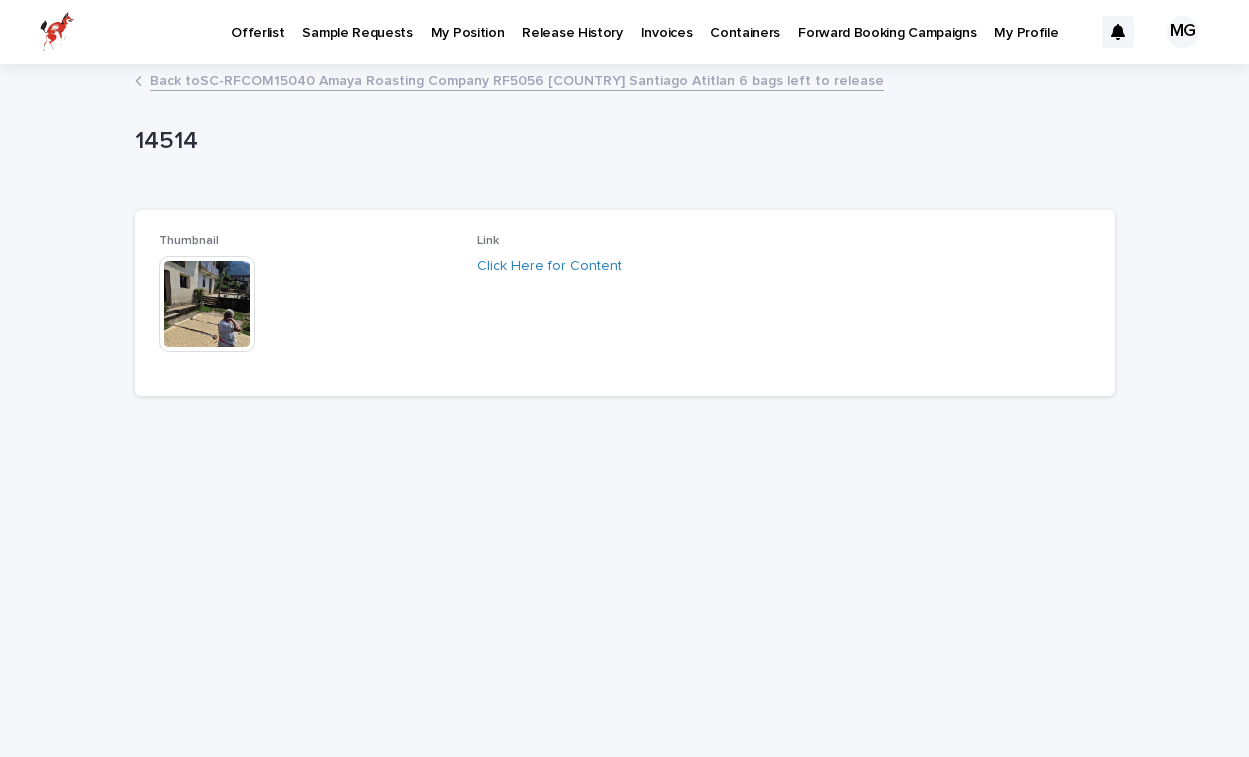 click at bounding box center [207, 304] 